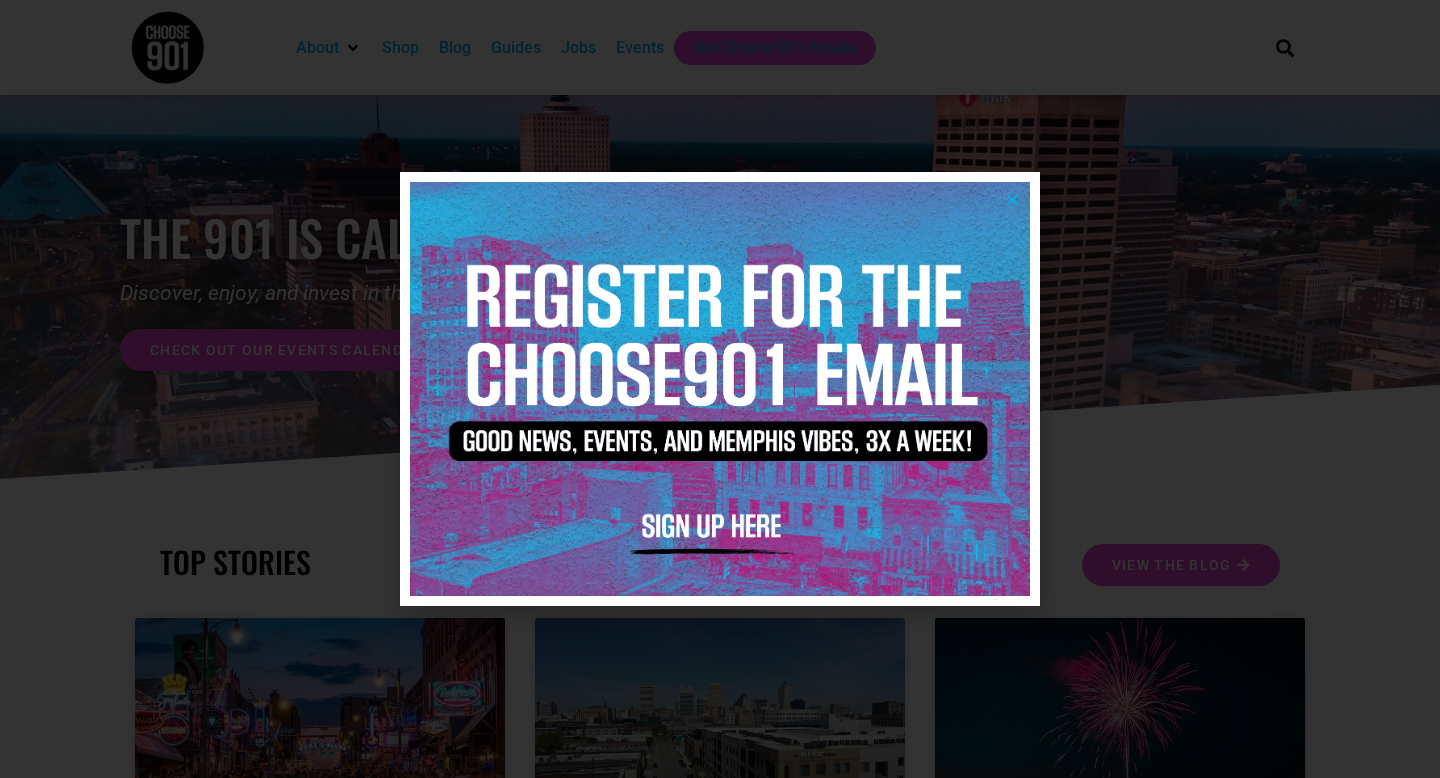 scroll, scrollTop: 0, scrollLeft: 0, axis: both 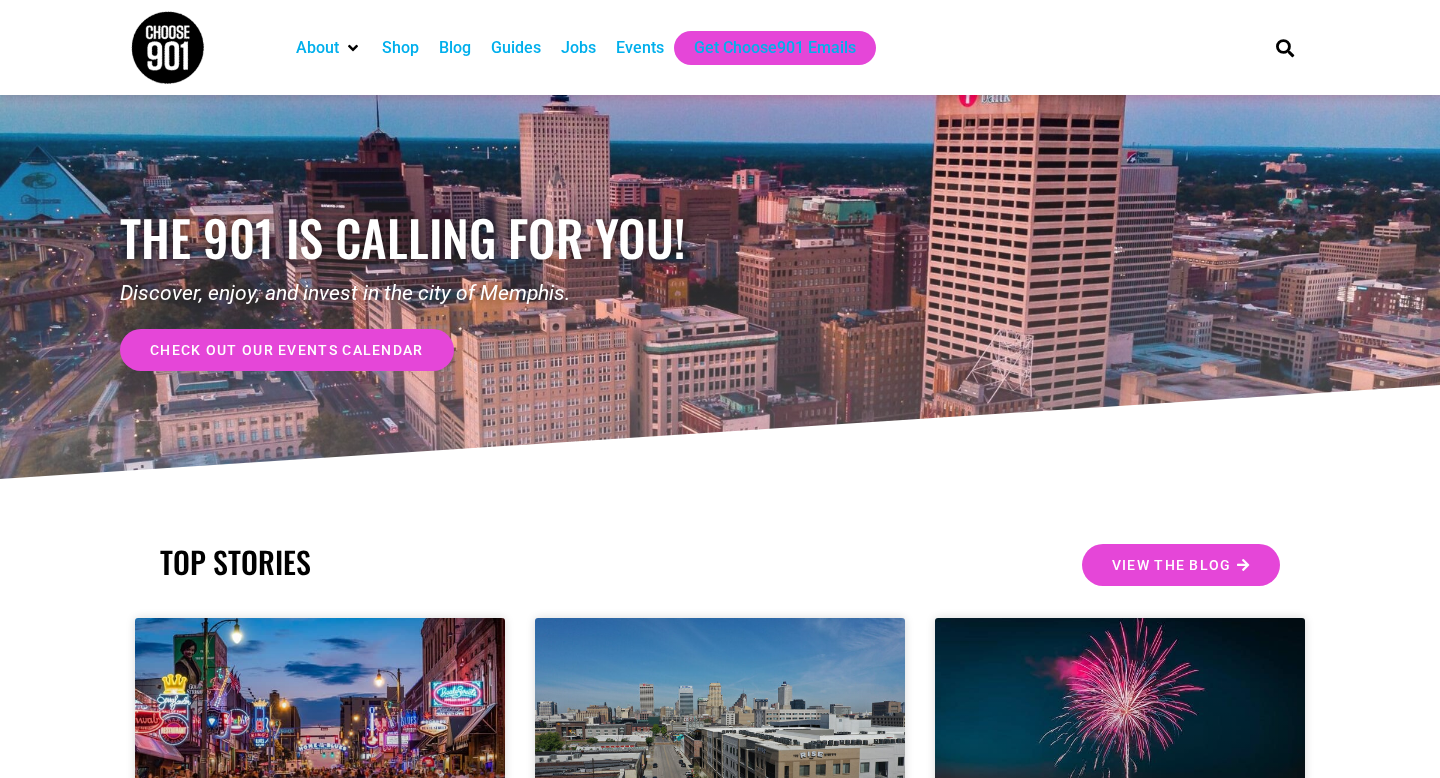 click on "Jobs" at bounding box center (578, 48) 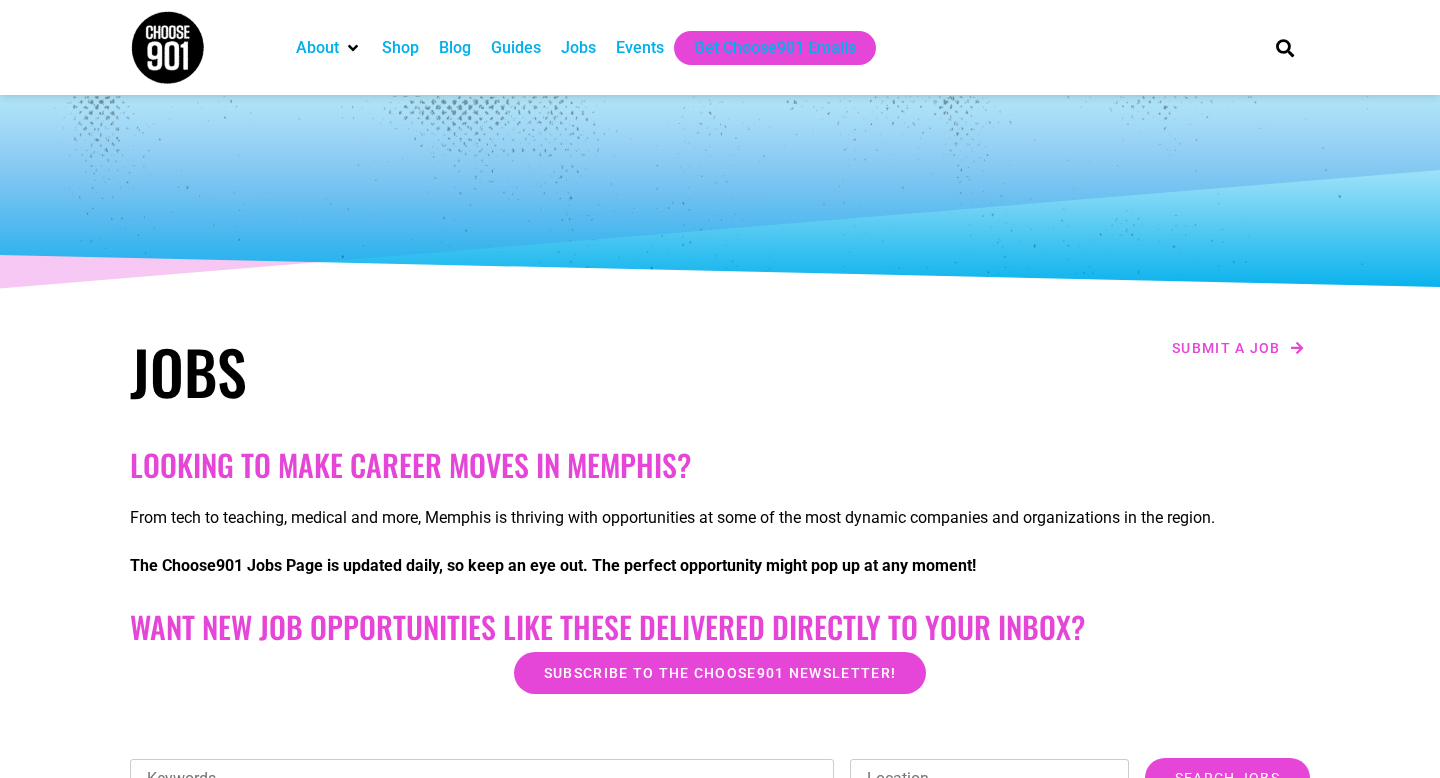 scroll, scrollTop: 0, scrollLeft: 0, axis: both 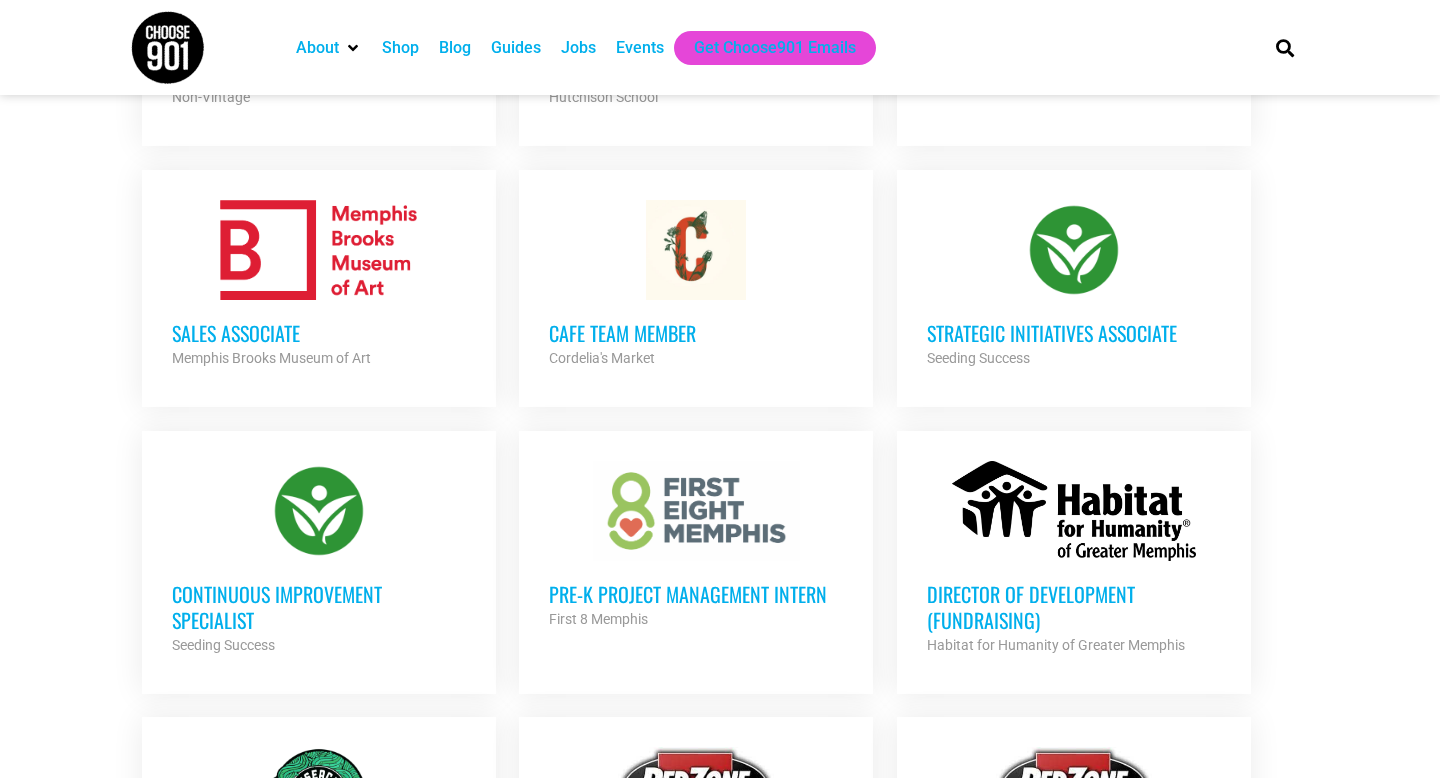 click at bounding box center [1074, 511] 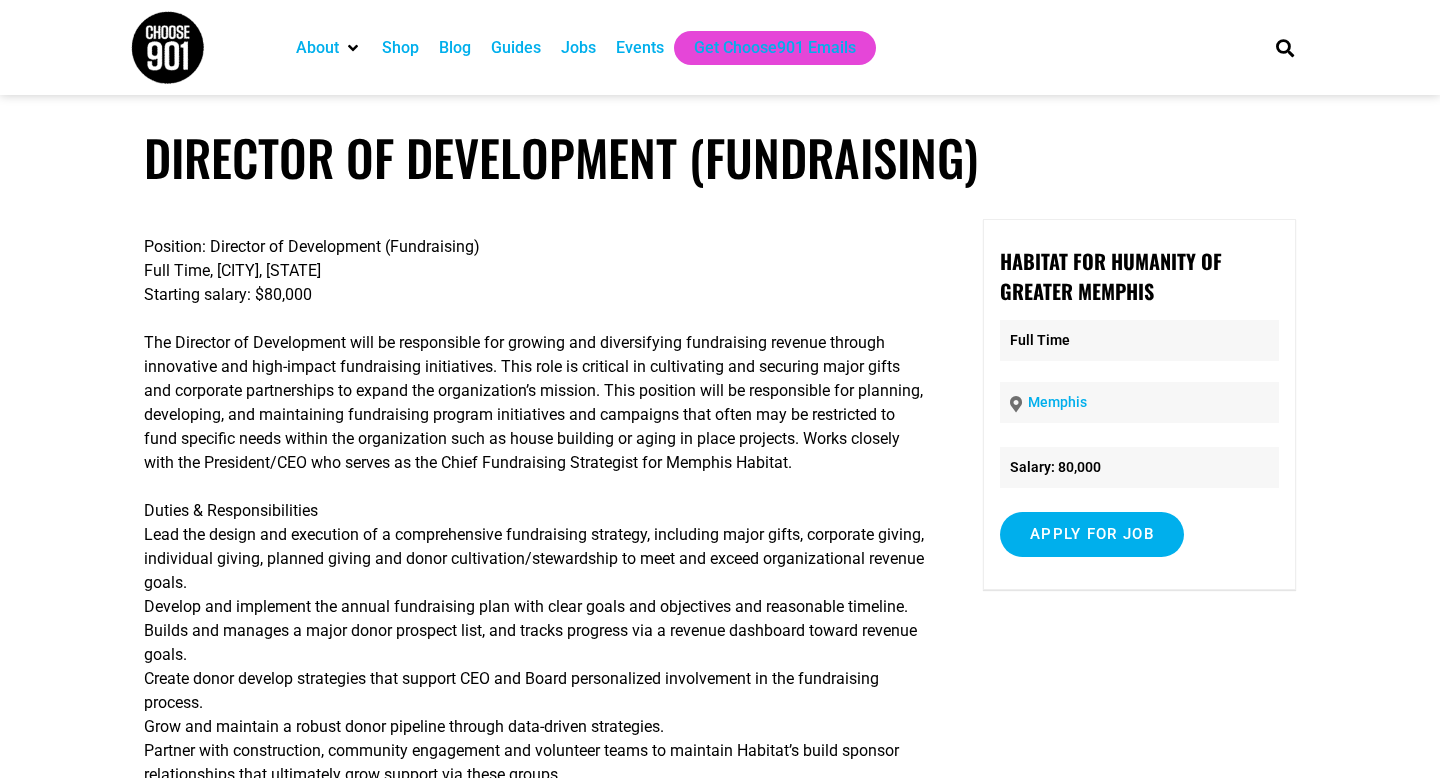 scroll, scrollTop: 0, scrollLeft: 0, axis: both 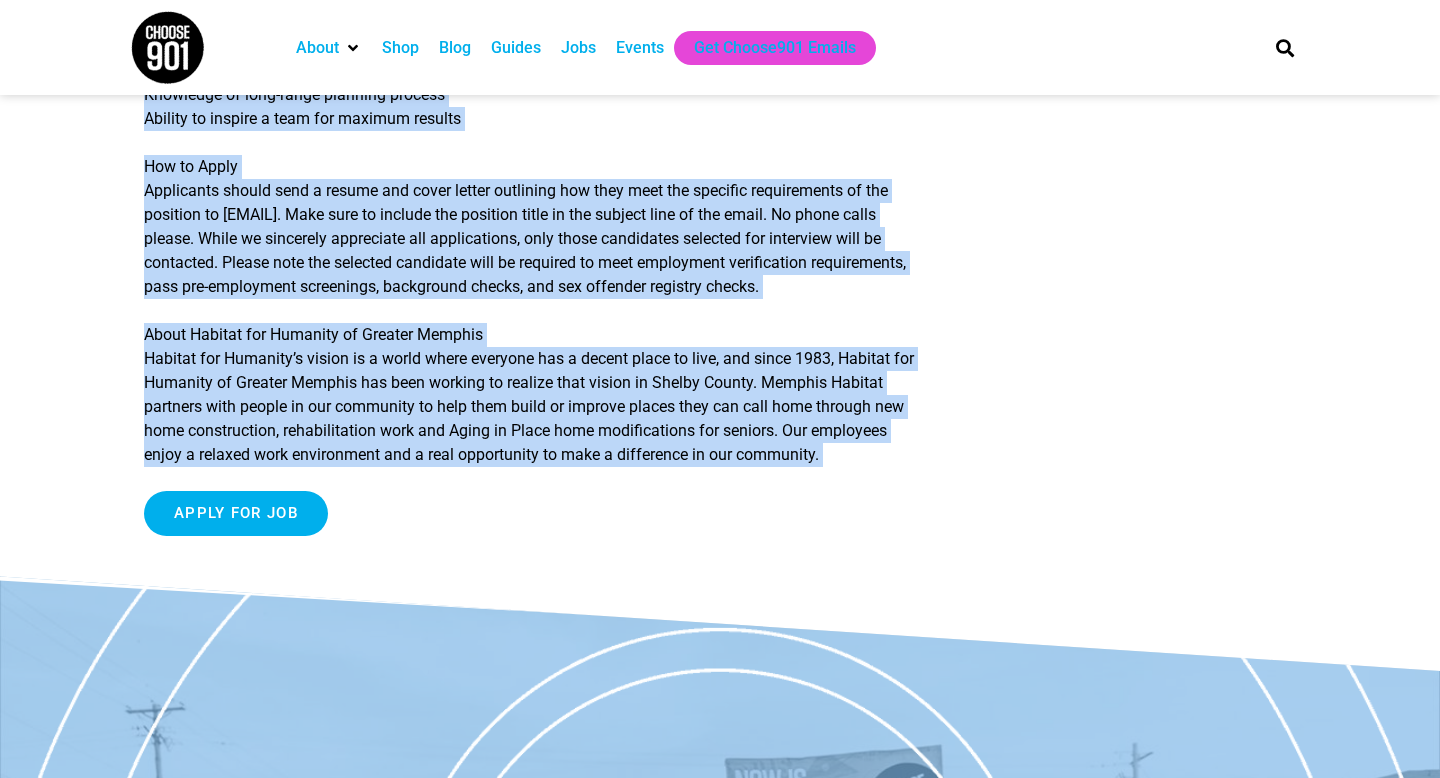 drag, startPoint x: 141, startPoint y: 244, endPoint x: 523, endPoint y: 130, distance: 398.6477 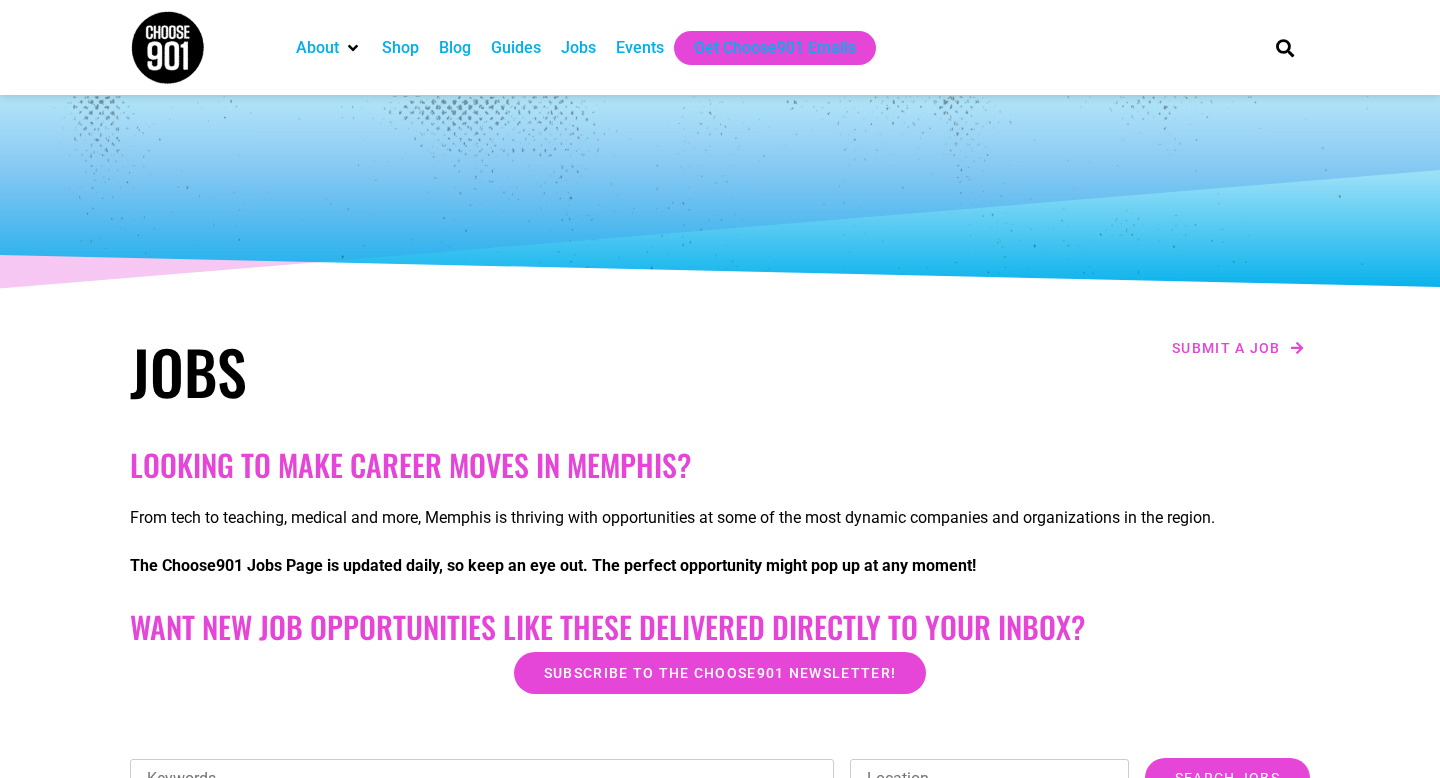 scroll, scrollTop: 1607, scrollLeft: 0, axis: vertical 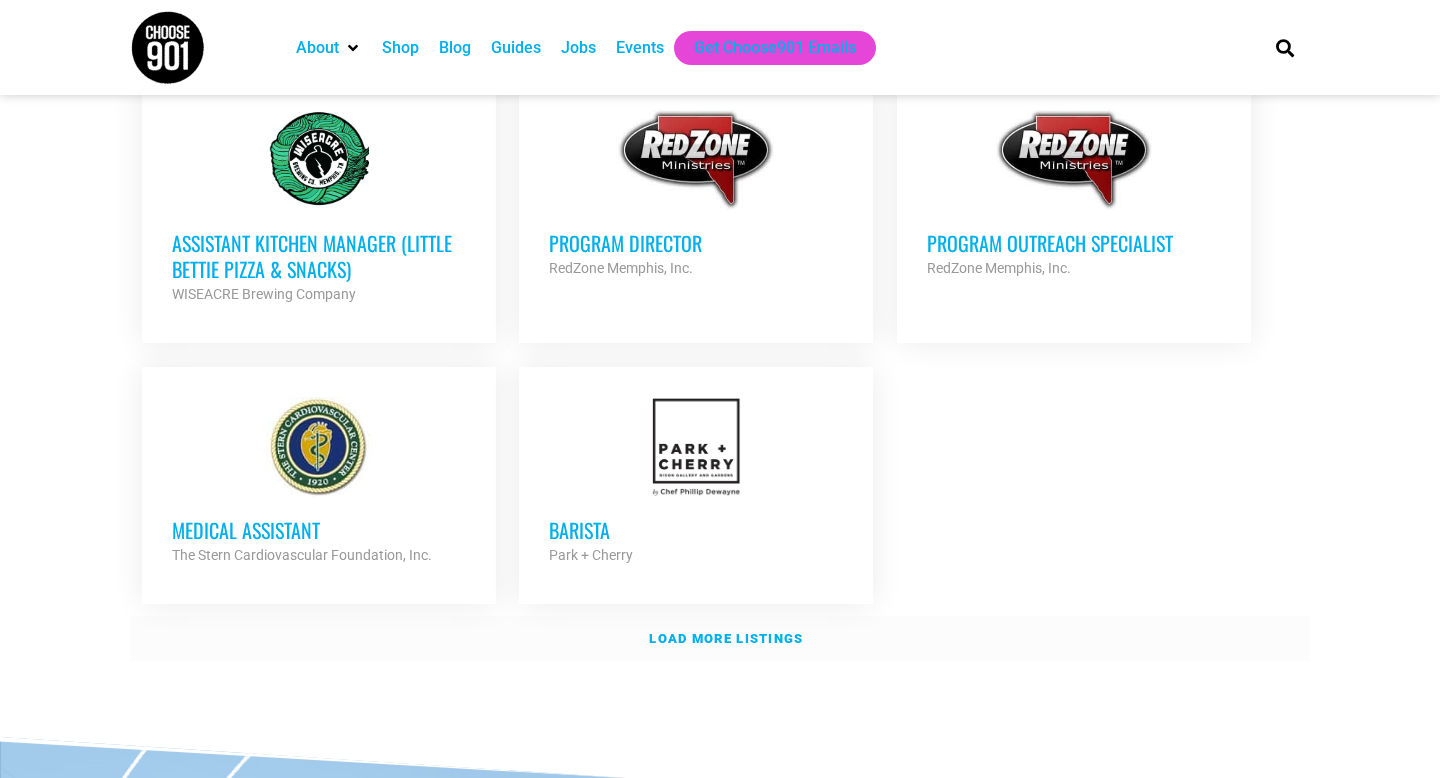 click on "Load more listings" at bounding box center [726, 638] 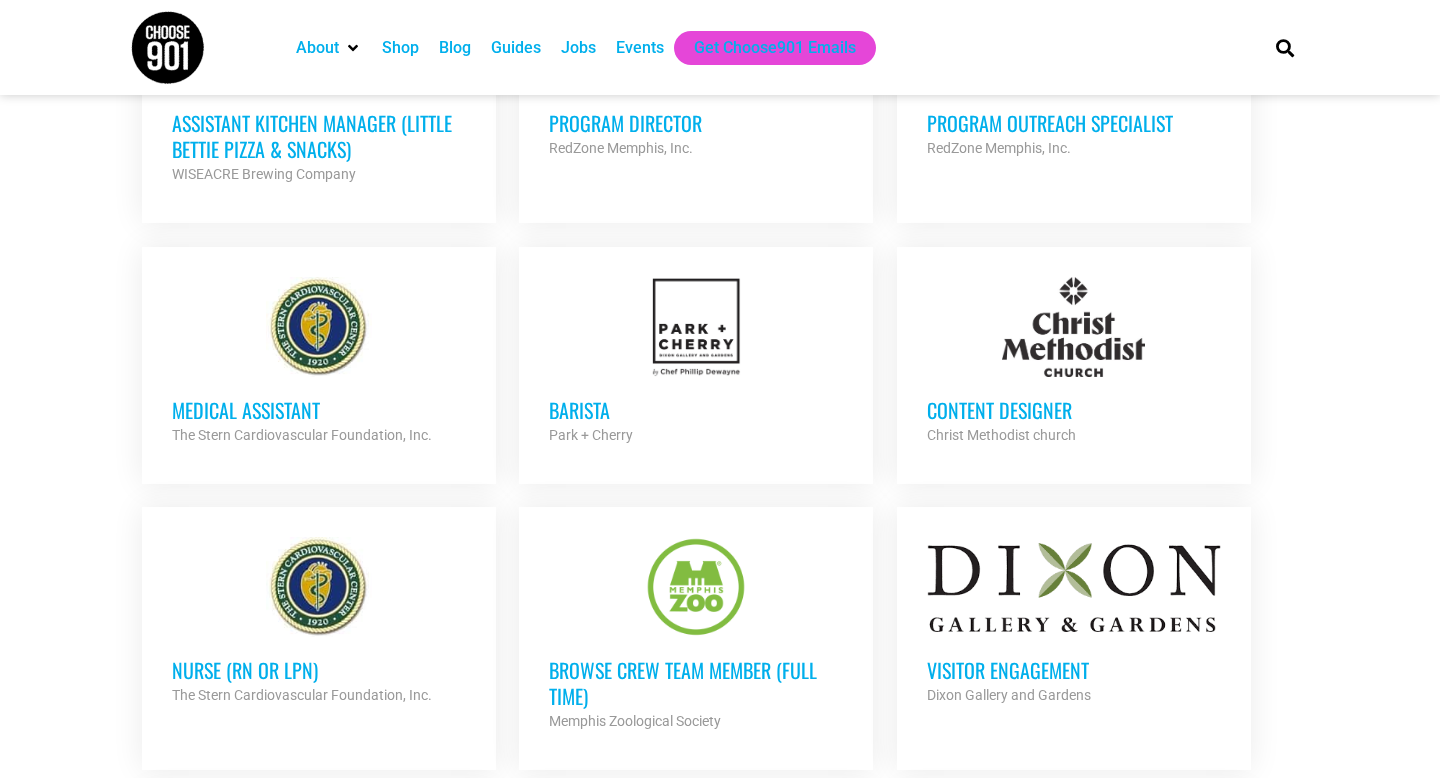 scroll, scrollTop: 2379, scrollLeft: 0, axis: vertical 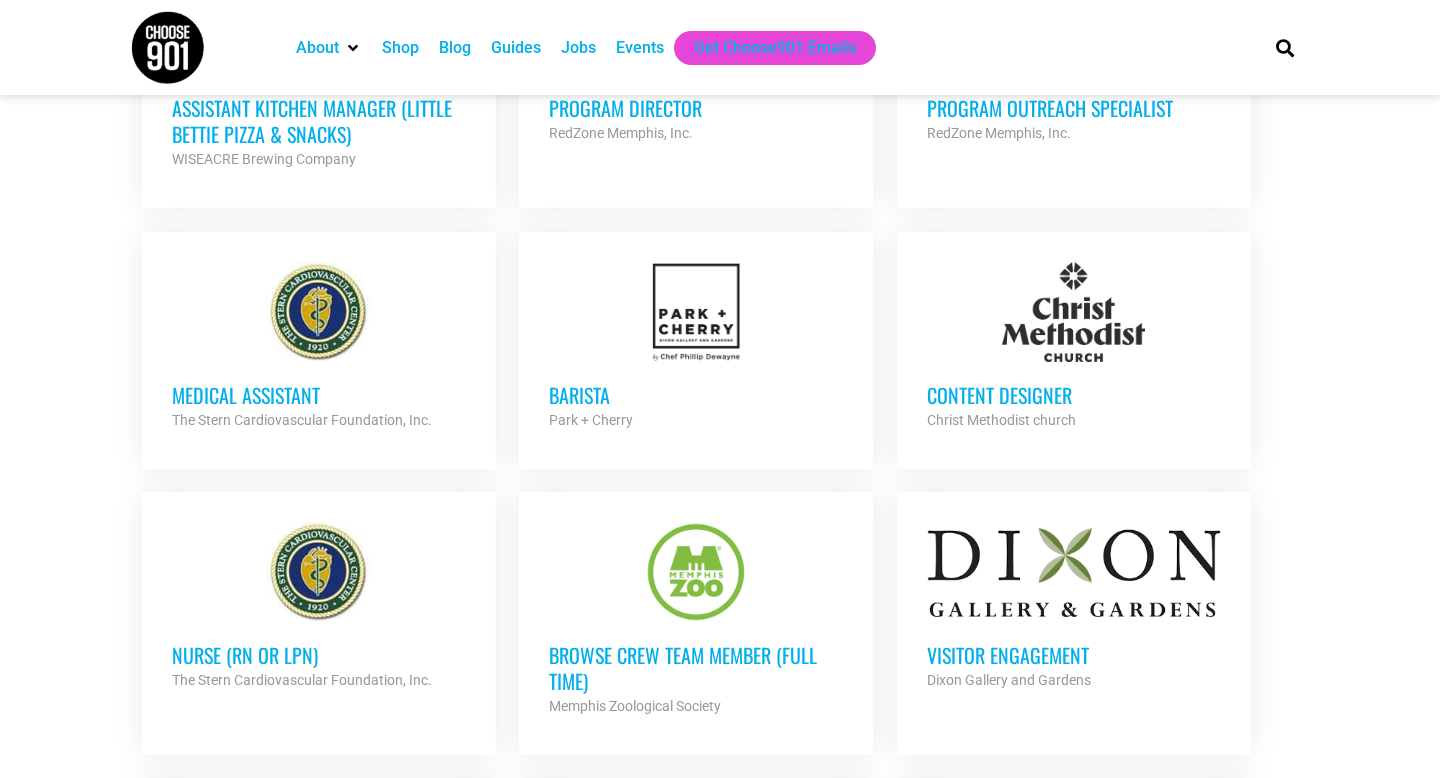 click on "Visitor Engagement" at bounding box center [1074, 655] 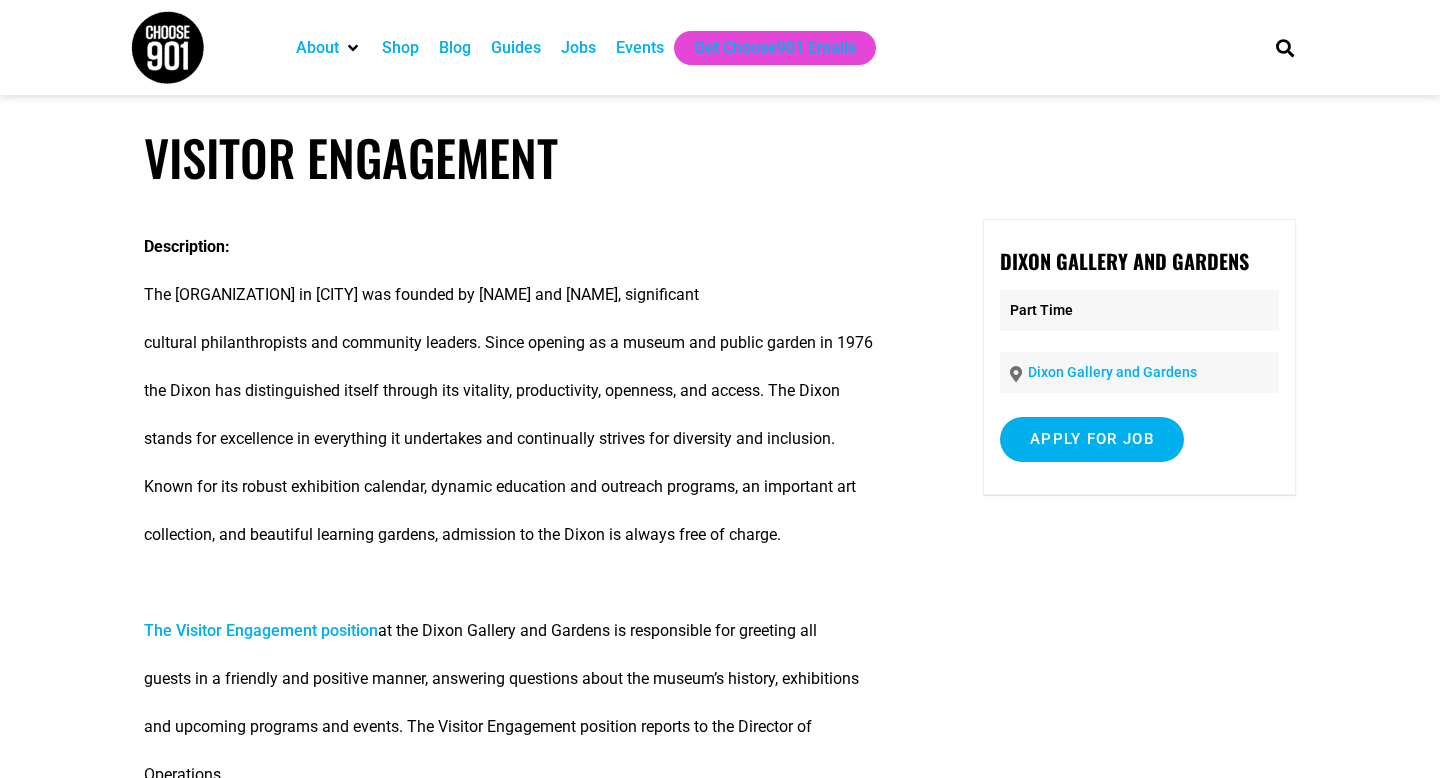 scroll, scrollTop: 0, scrollLeft: 0, axis: both 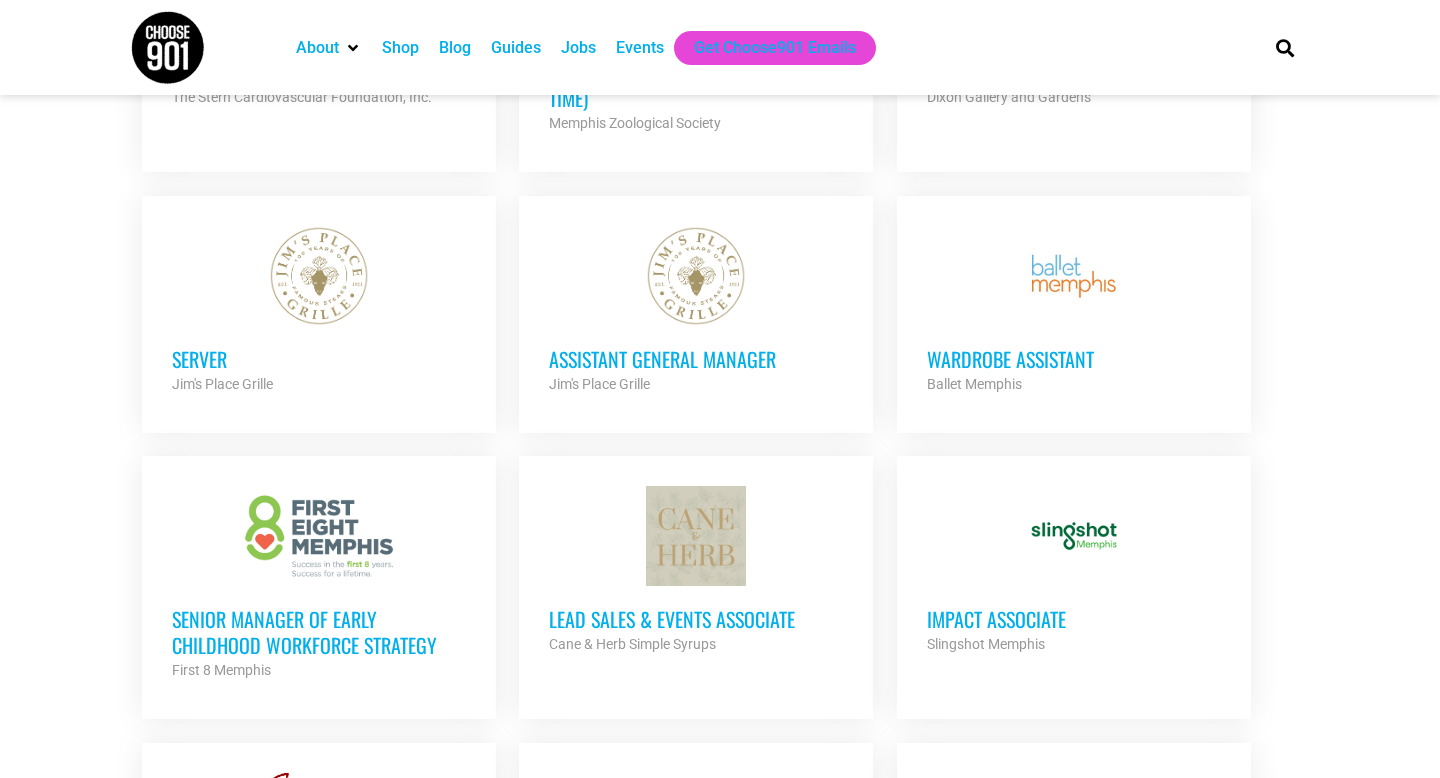 click on "Impact Associate" at bounding box center [1074, 619] 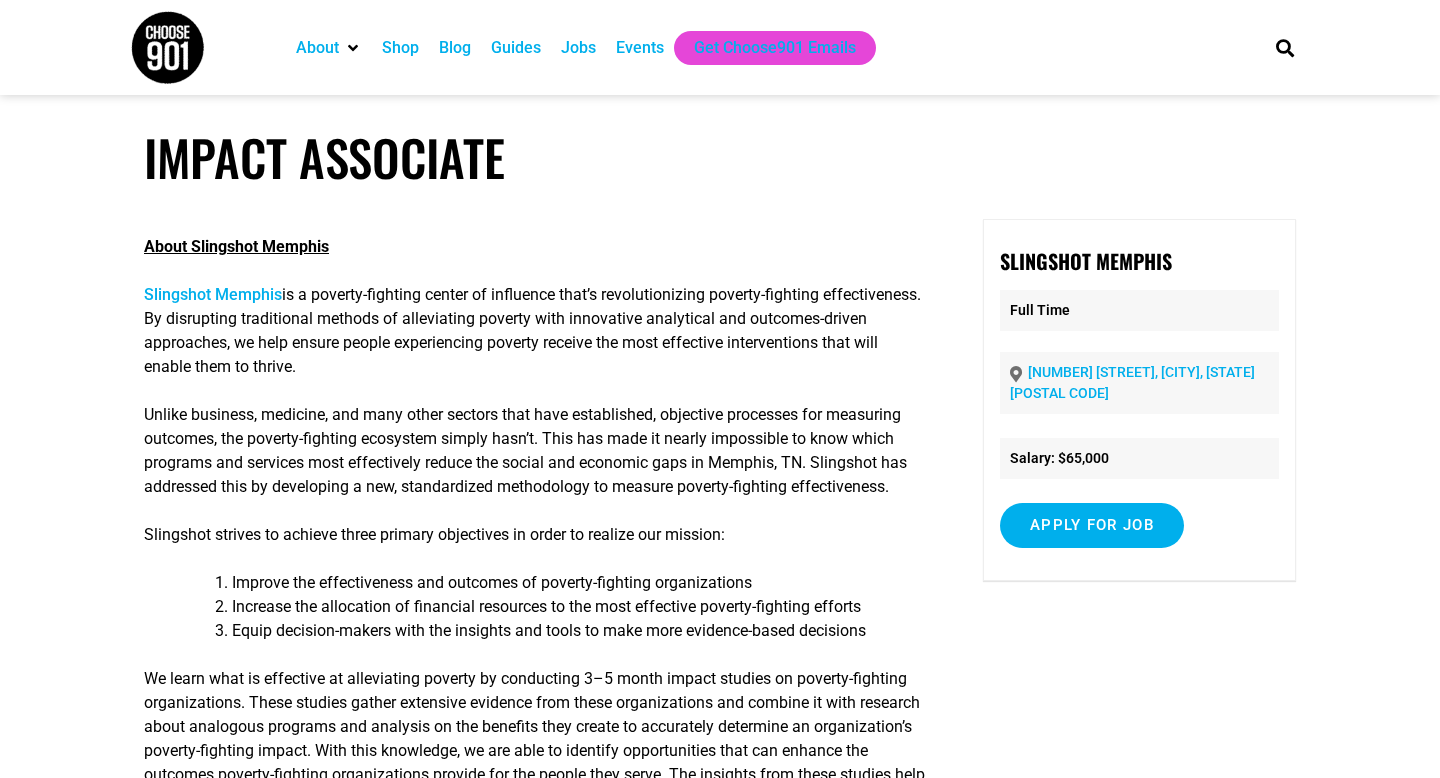 scroll, scrollTop: 0, scrollLeft: 0, axis: both 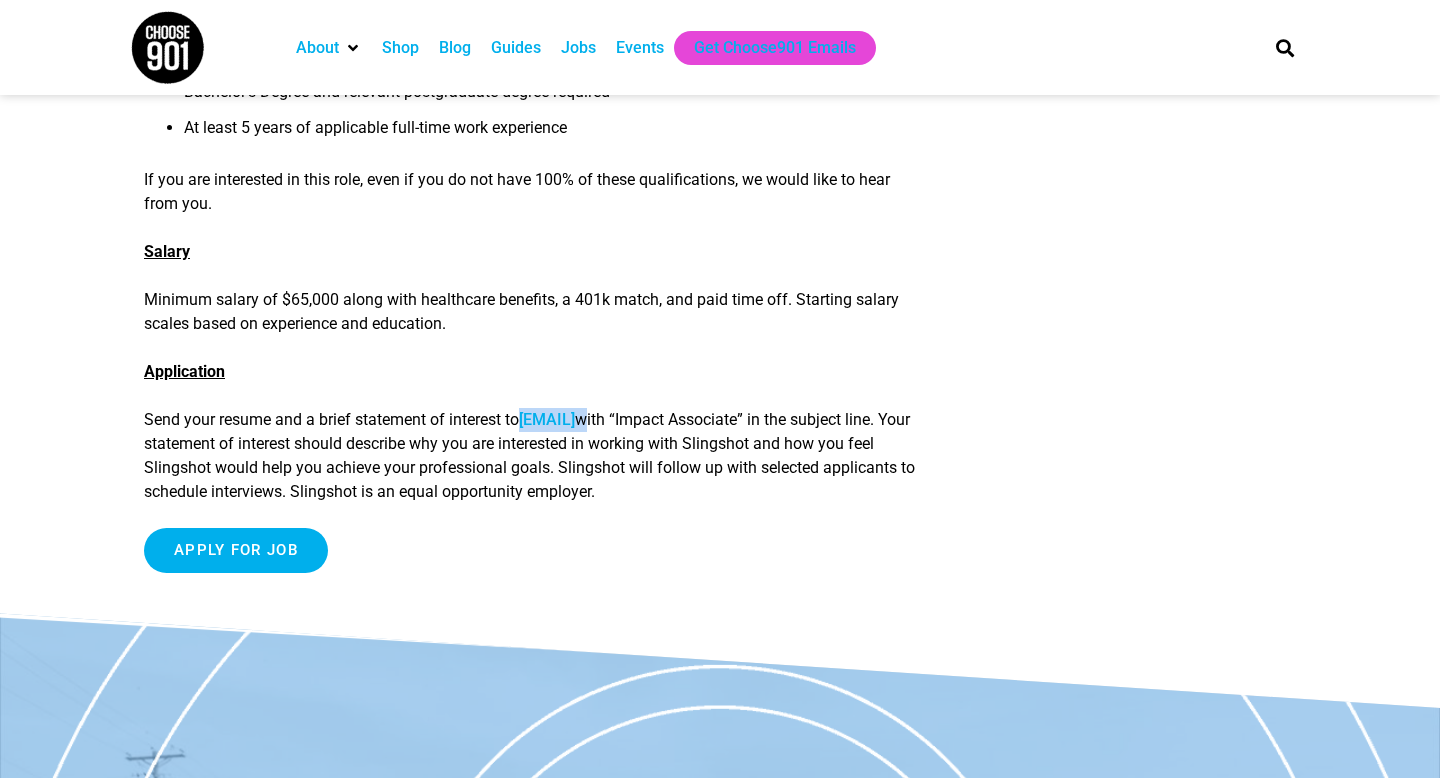 drag, startPoint x: 773, startPoint y: 468, endPoint x: 534, endPoint y: 477, distance: 239.1694 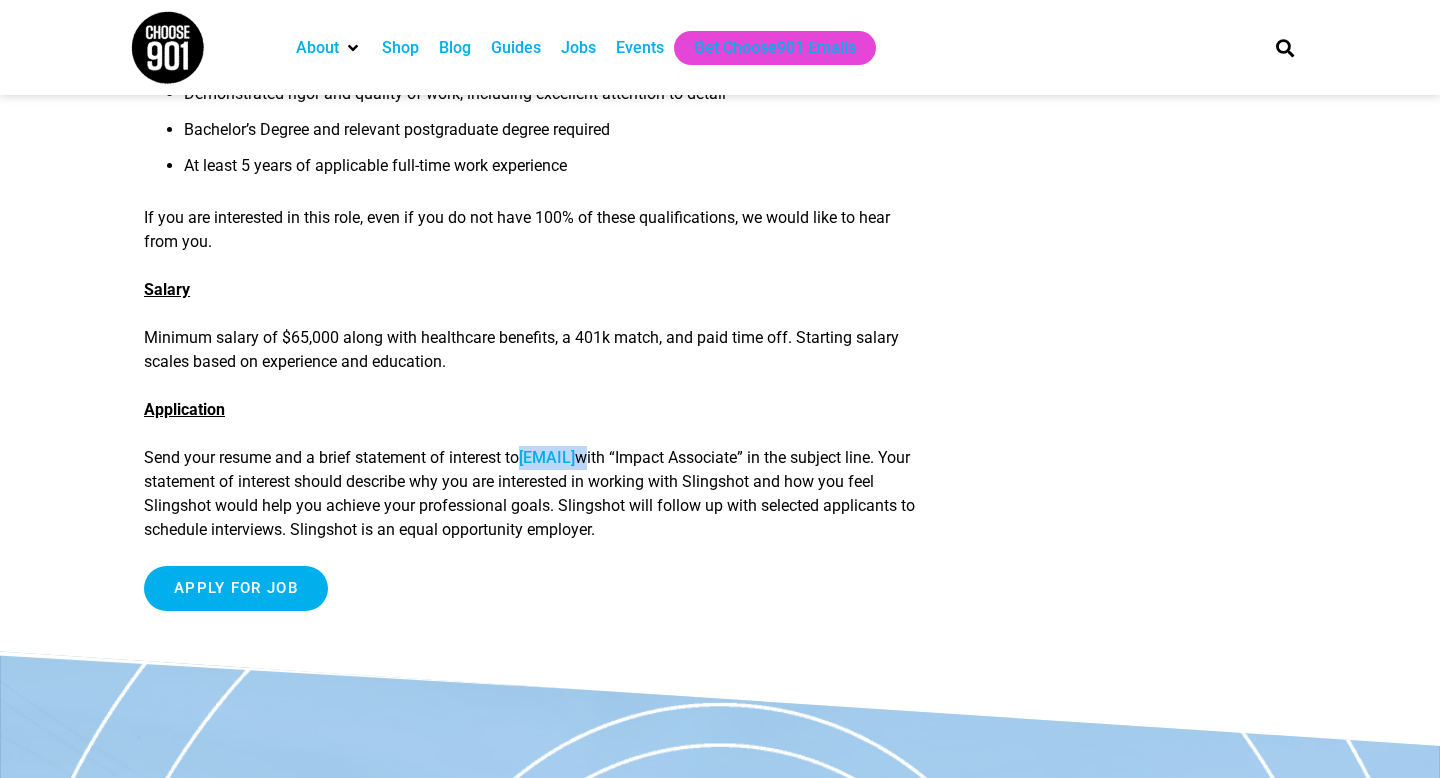scroll, scrollTop: 1763, scrollLeft: 0, axis: vertical 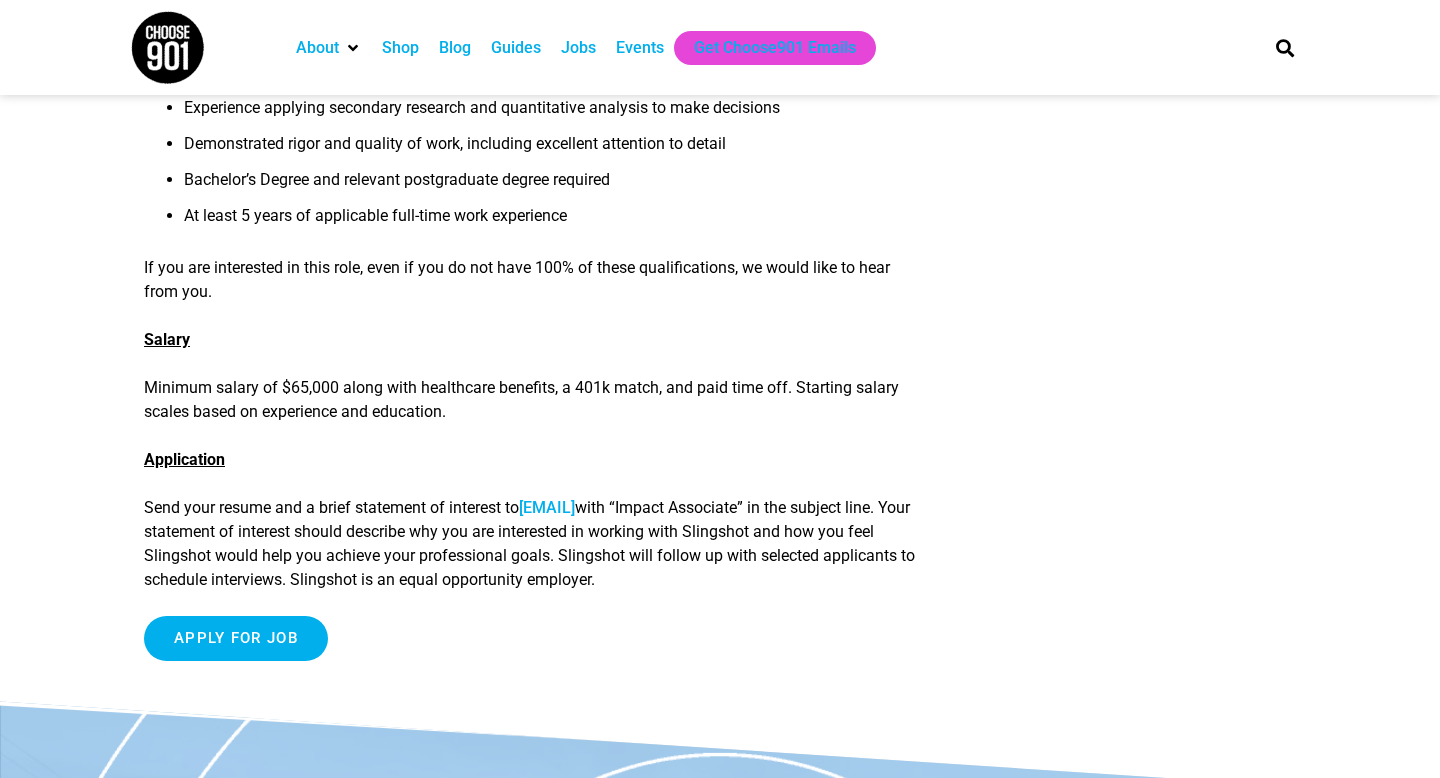 drag, startPoint x: 248, startPoint y: 348, endPoint x: 280, endPoint y: 381, distance: 45.96738 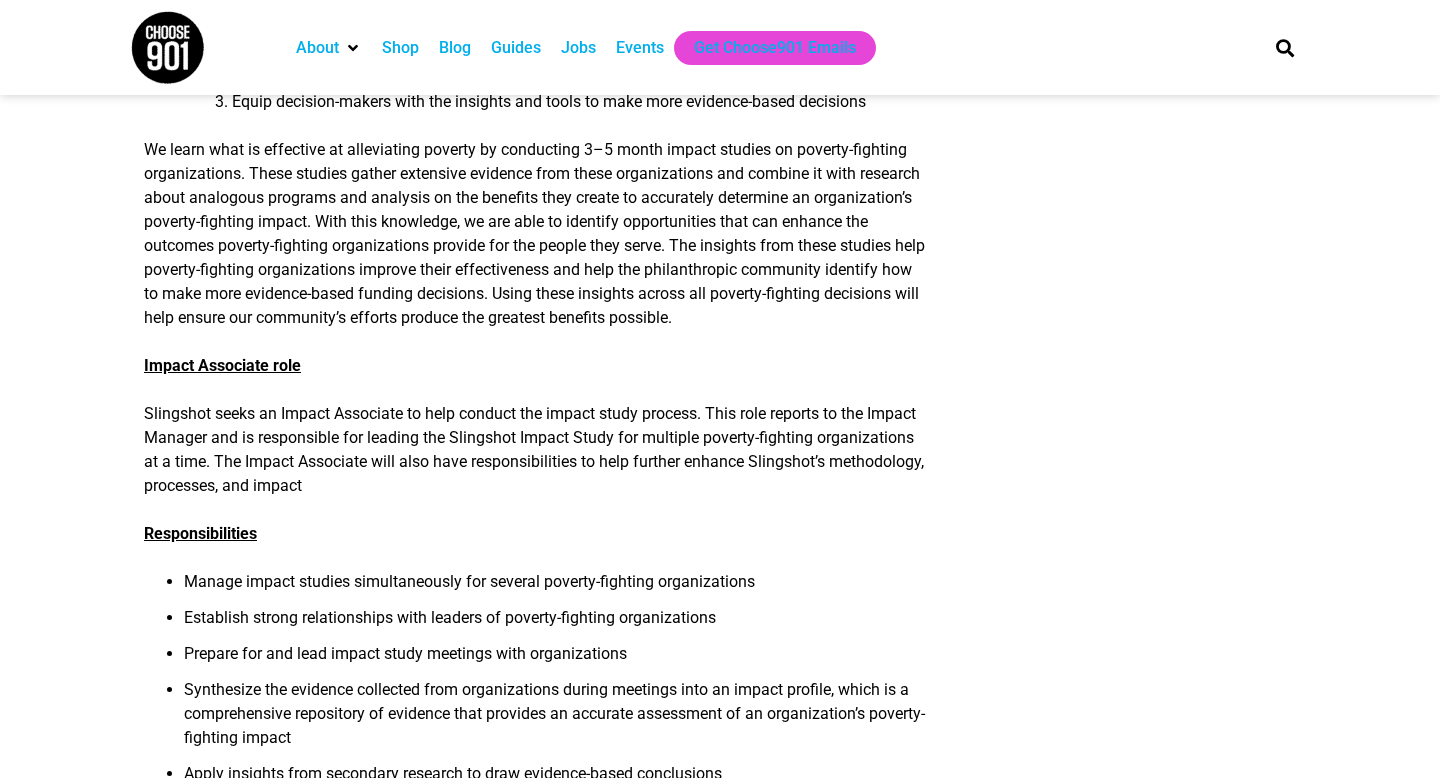 scroll, scrollTop: 0, scrollLeft: 0, axis: both 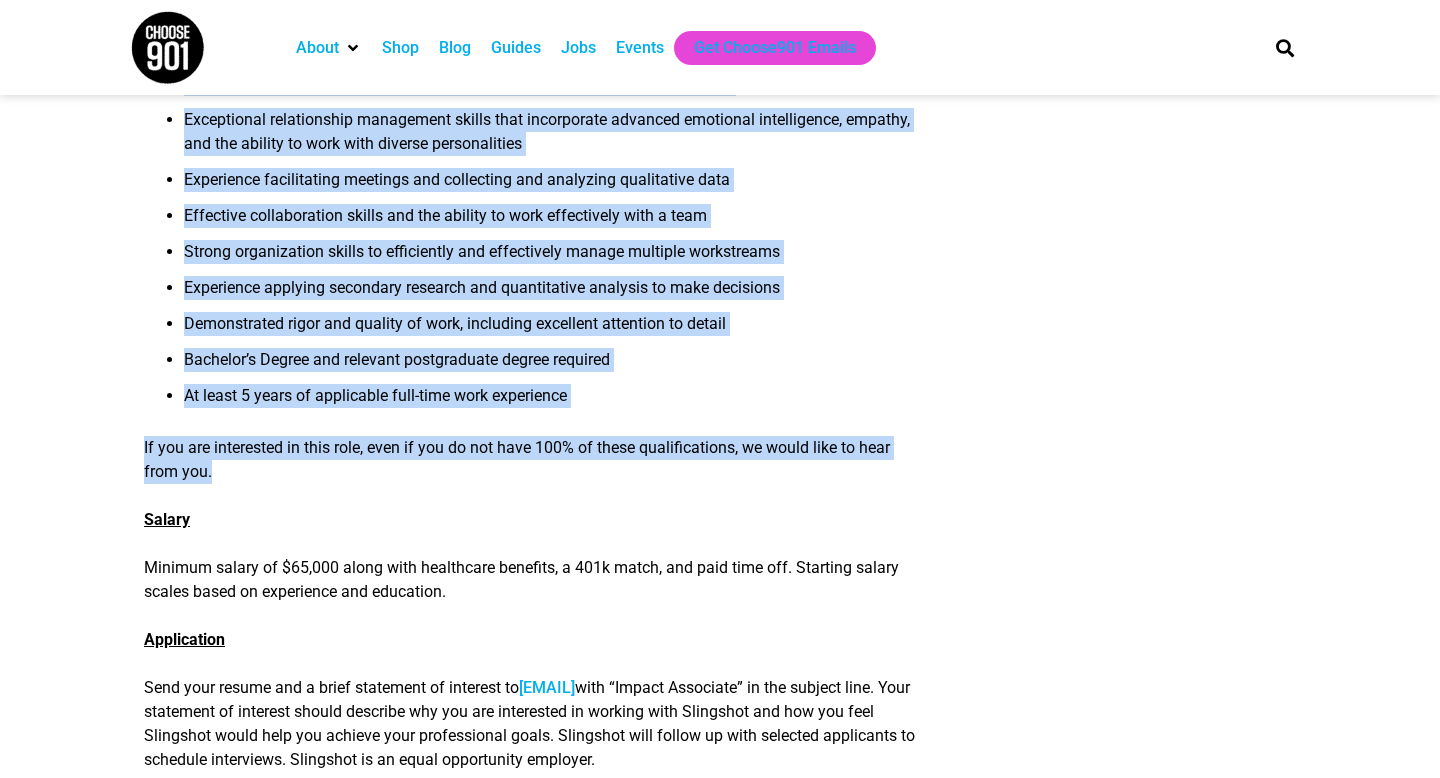 drag, startPoint x: 138, startPoint y: 250, endPoint x: 349, endPoint y: 543, distance: 361.06787 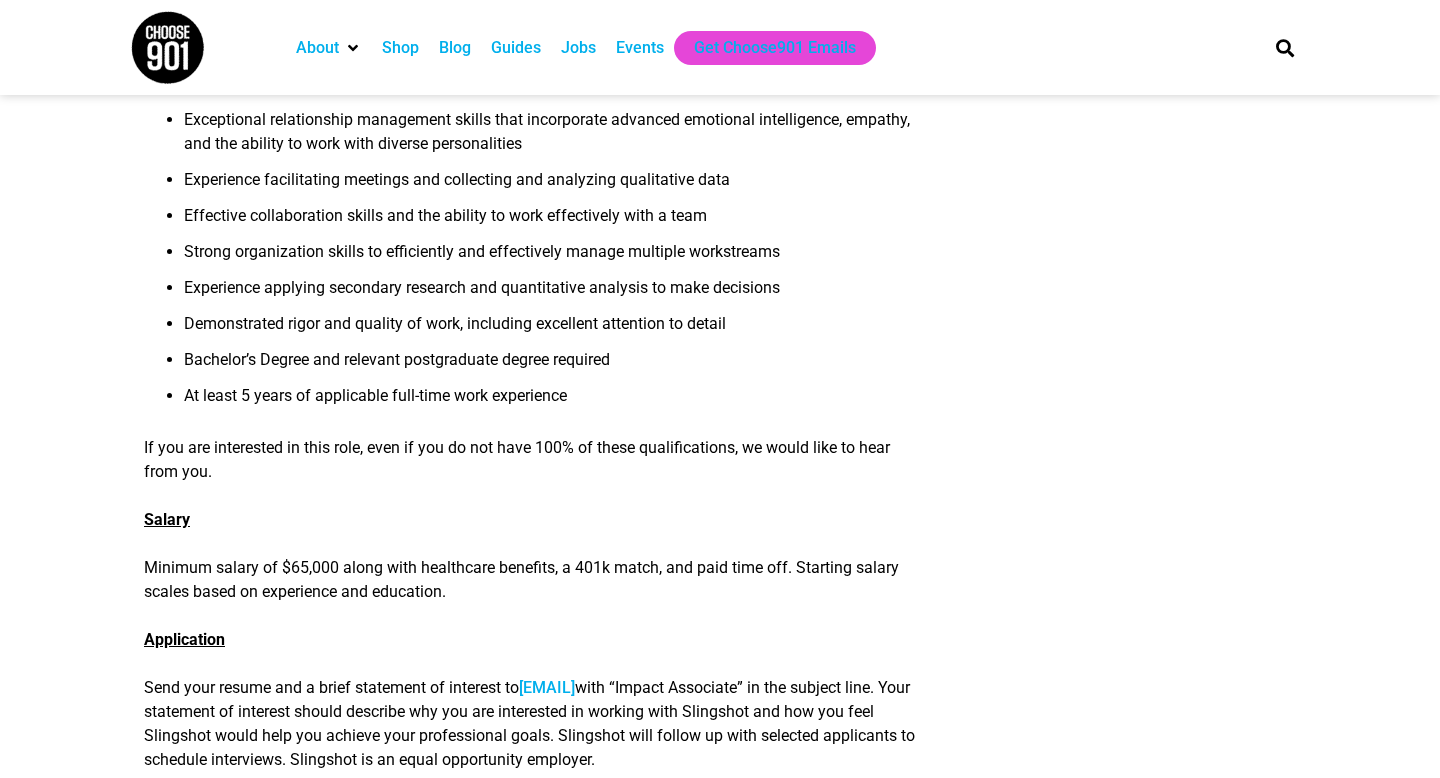 click on "If you are interested in this role, even if you do not have 100% of these qualifications, we would like to hear from you." at bounding box center [534, 460] 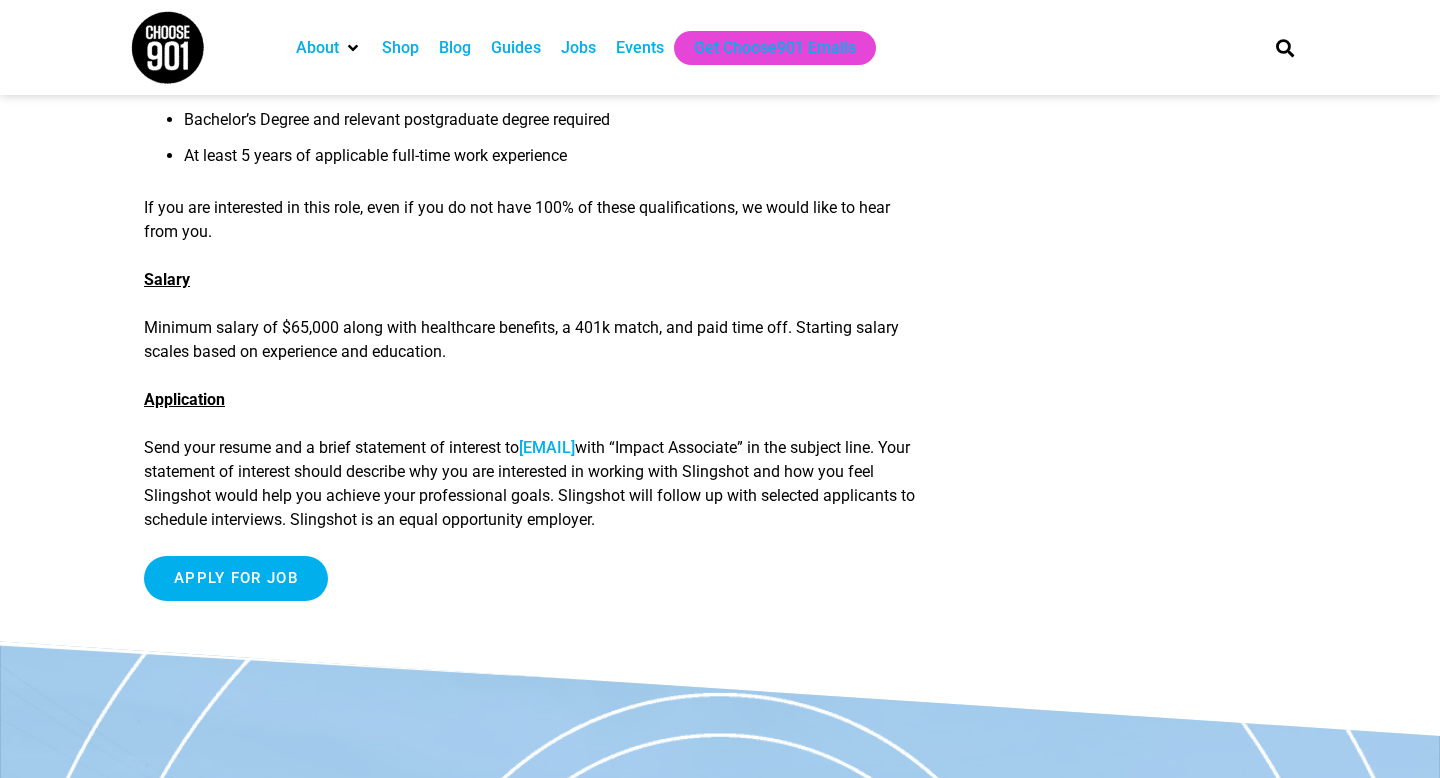 scroll, scrollTop: 1827, scrollLeft: 0, axis: vertical 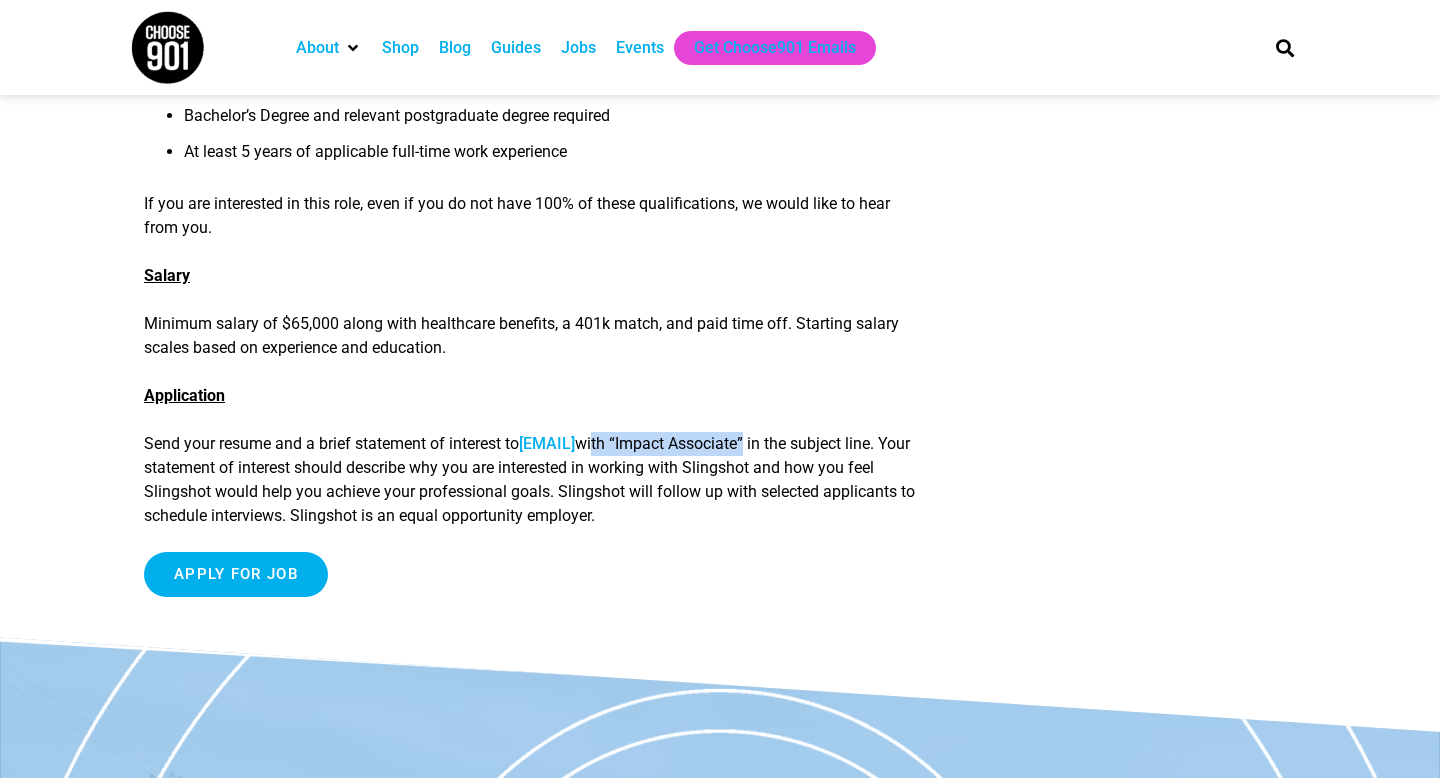 drag, startPoint x: 214, startPoint y: 514, endPoint x: 781, endPoint y: 496, distance: 567.28564 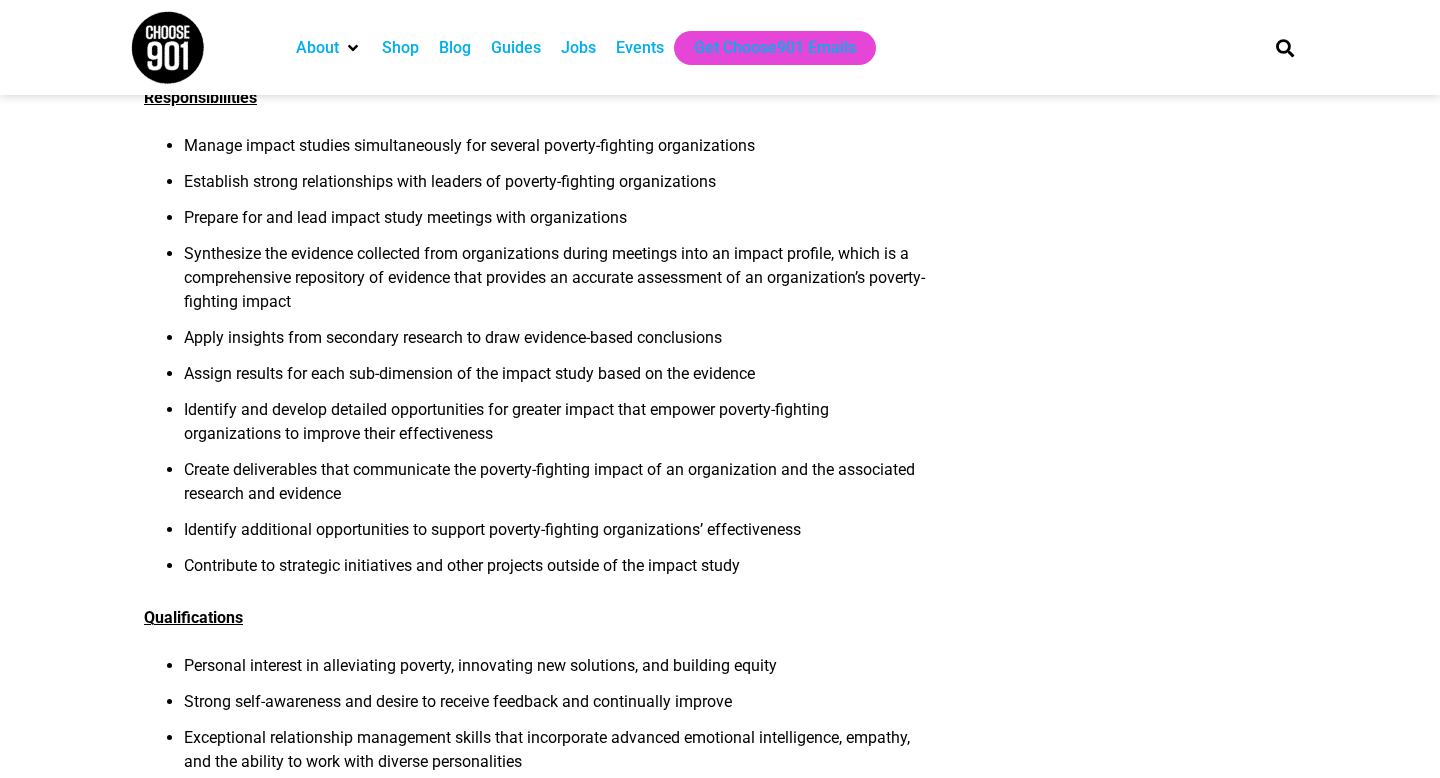 scroll, scrollTop: 964, scrollLeft: 0, axis: vertical 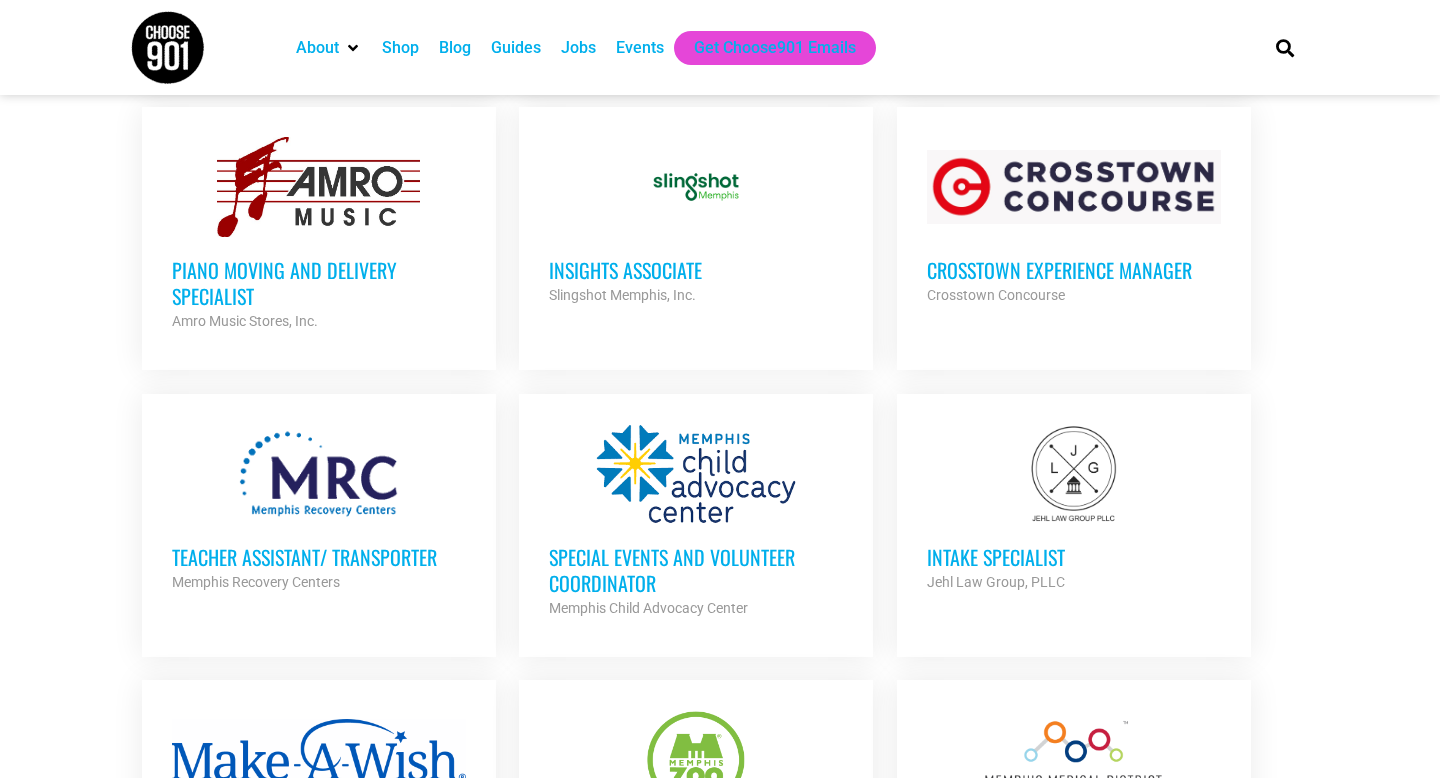 click on "Special Events and Volunteer Coordinator
Memphis Child Advocacy Center
Partner Org" at bounding box center (696, 572) 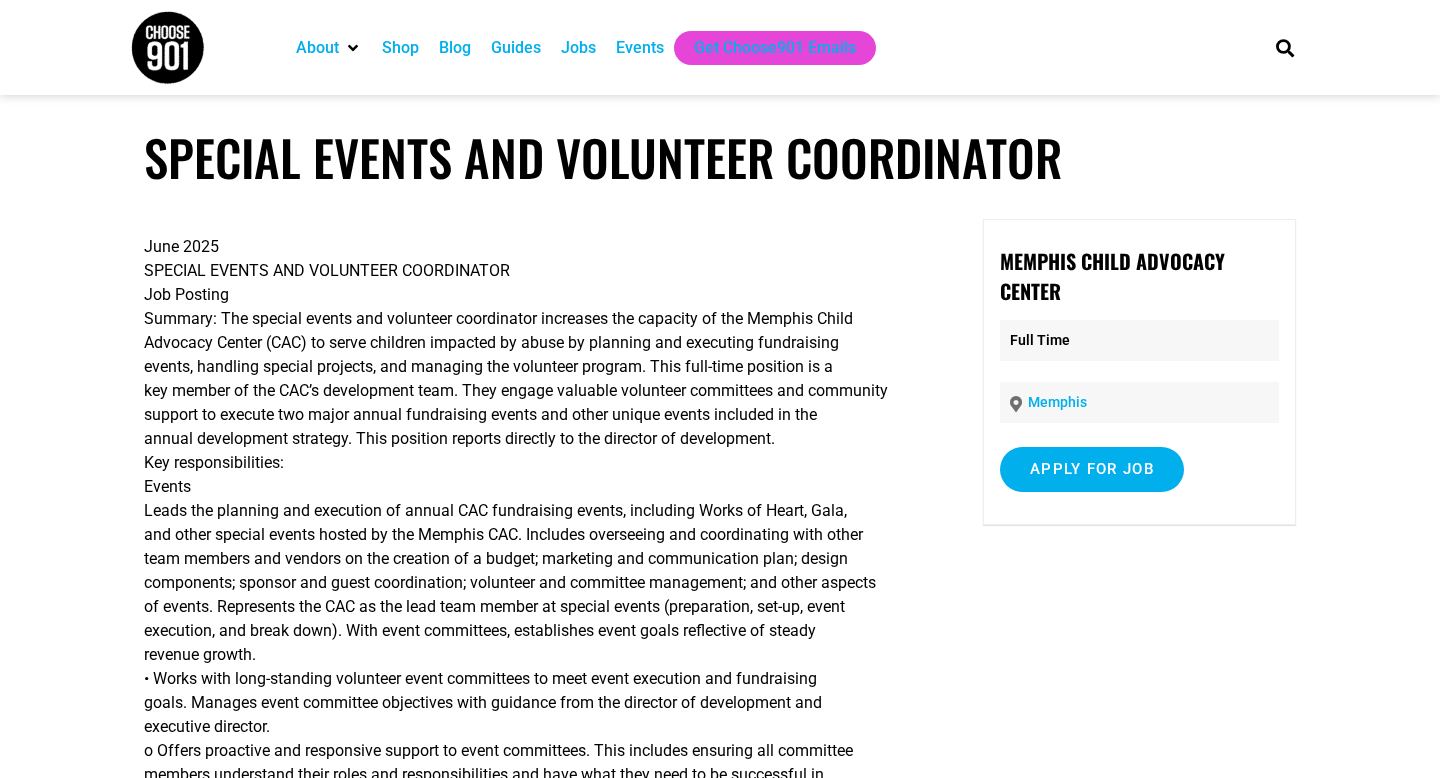 scroll, scrollTop: 0, scrollLeft: 0, axis: both 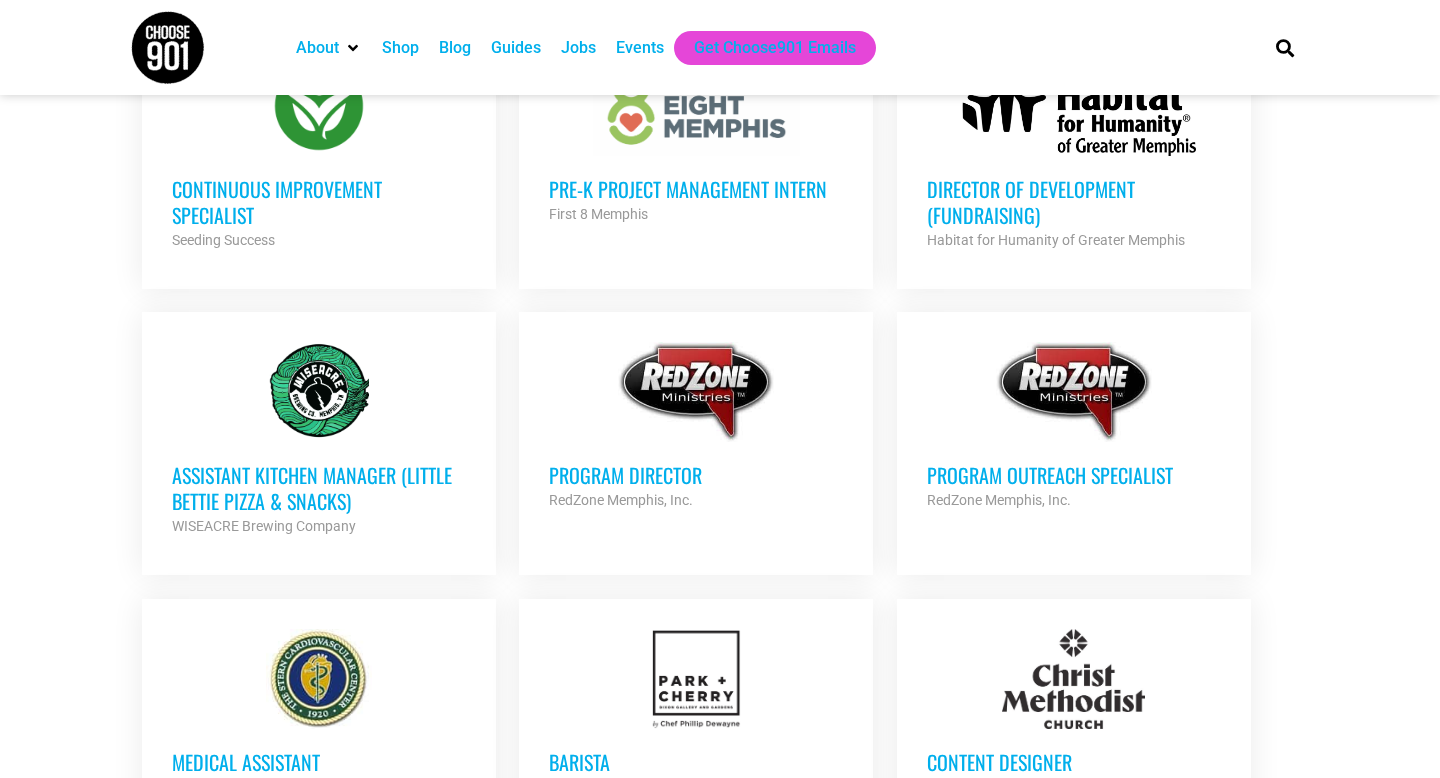 click on "Program Outreach Specialist" at bounding box center [1074, 475] 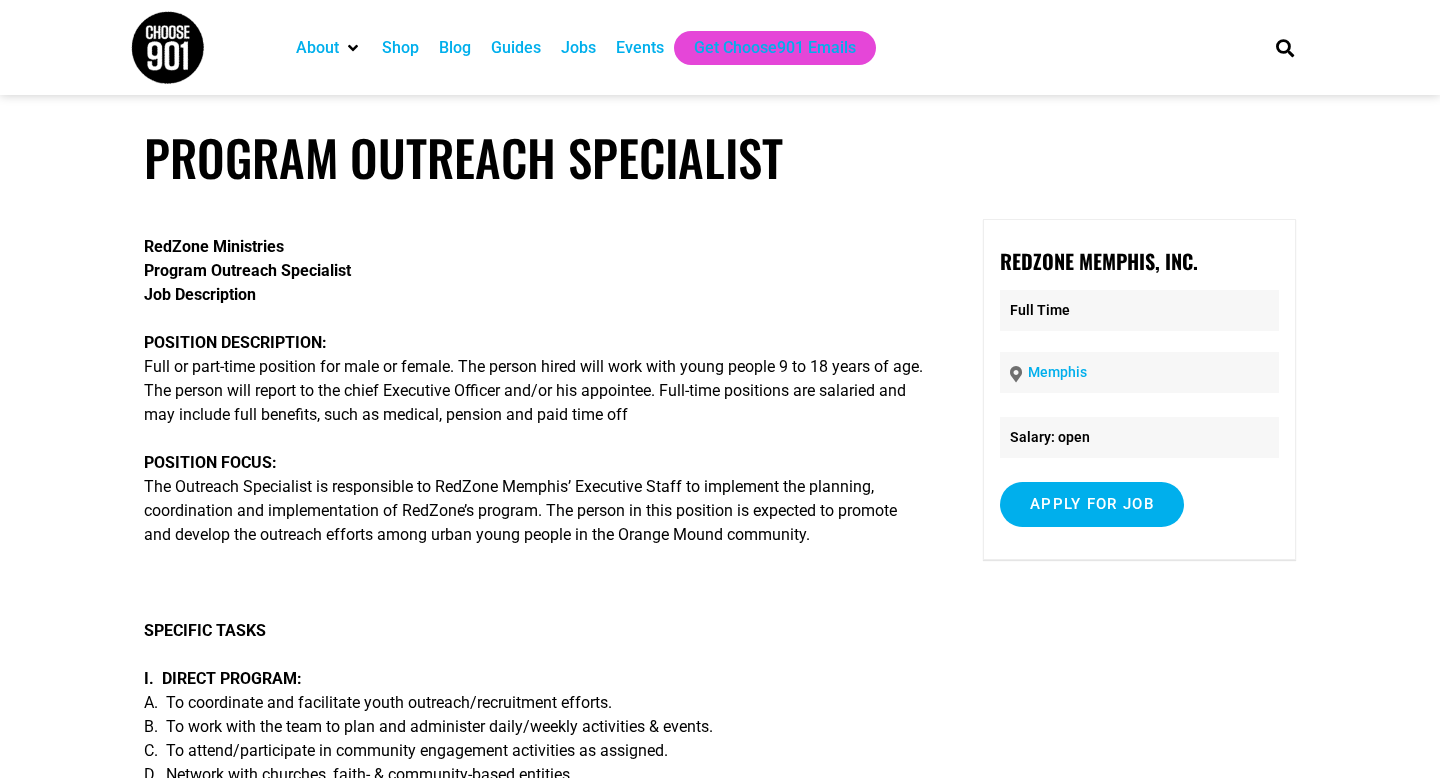 scroll, scrollTop: 0, scrollLeft: 0, axis: both 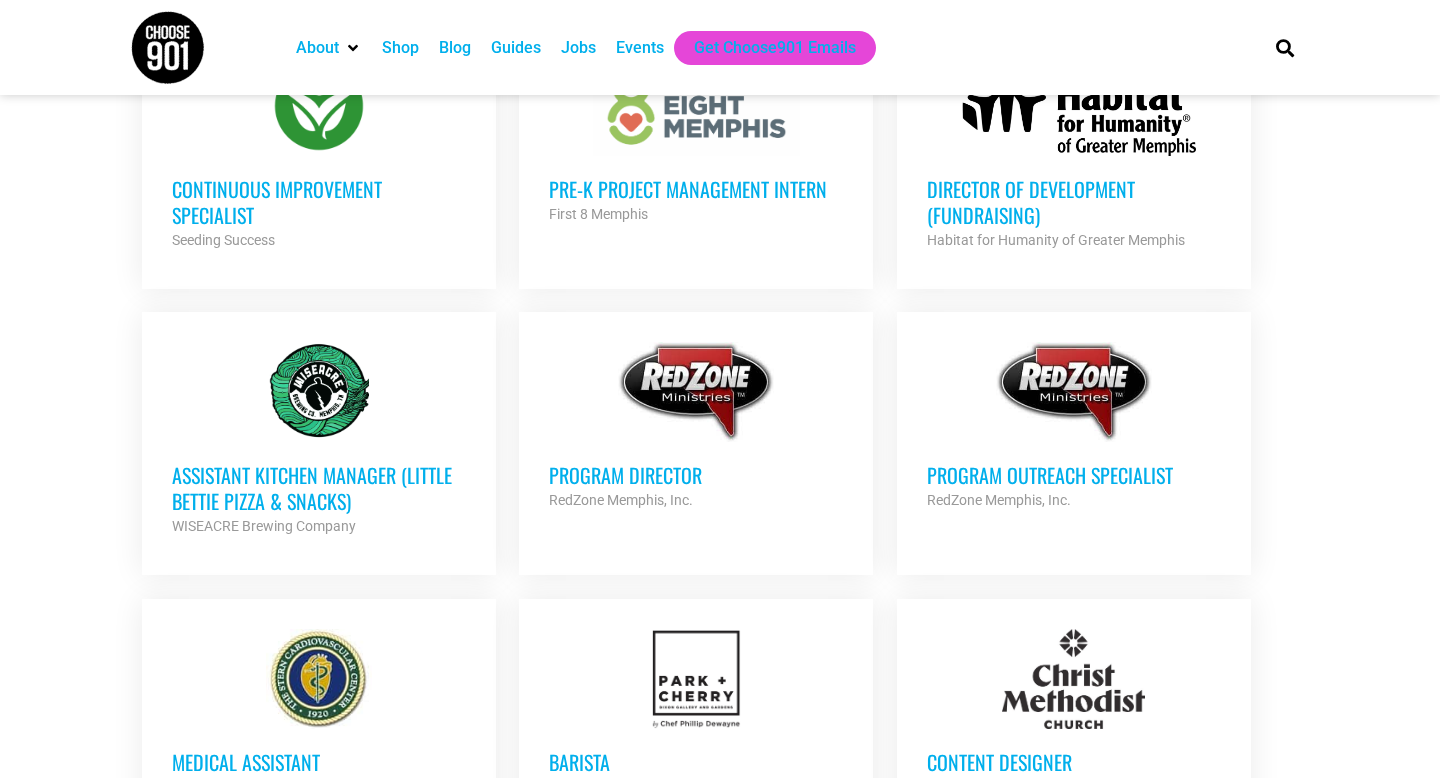 click on "RedZone Memphis, Inc." at bounding box center [696, 500] 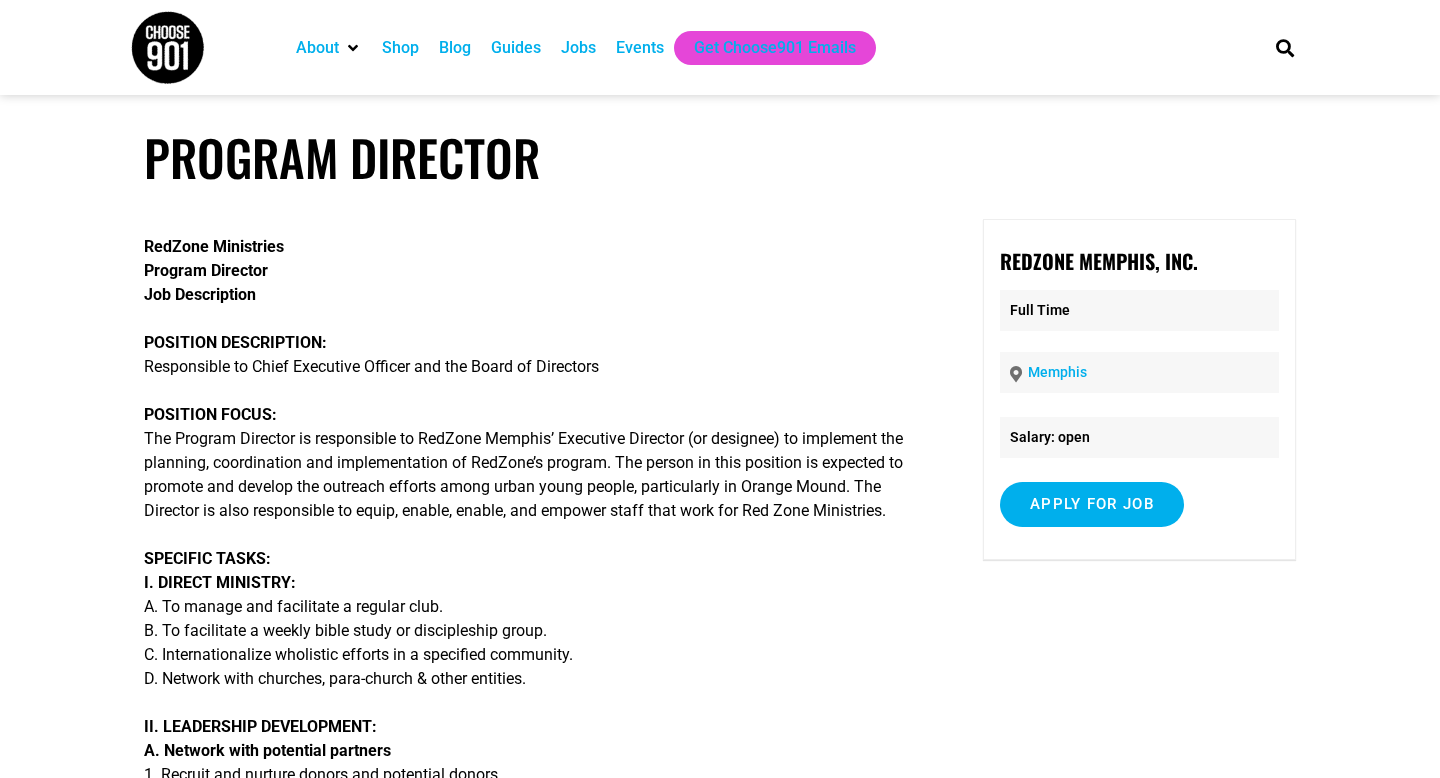 scroll, scrollTop: 0, scrollLeft: 0, axis: both 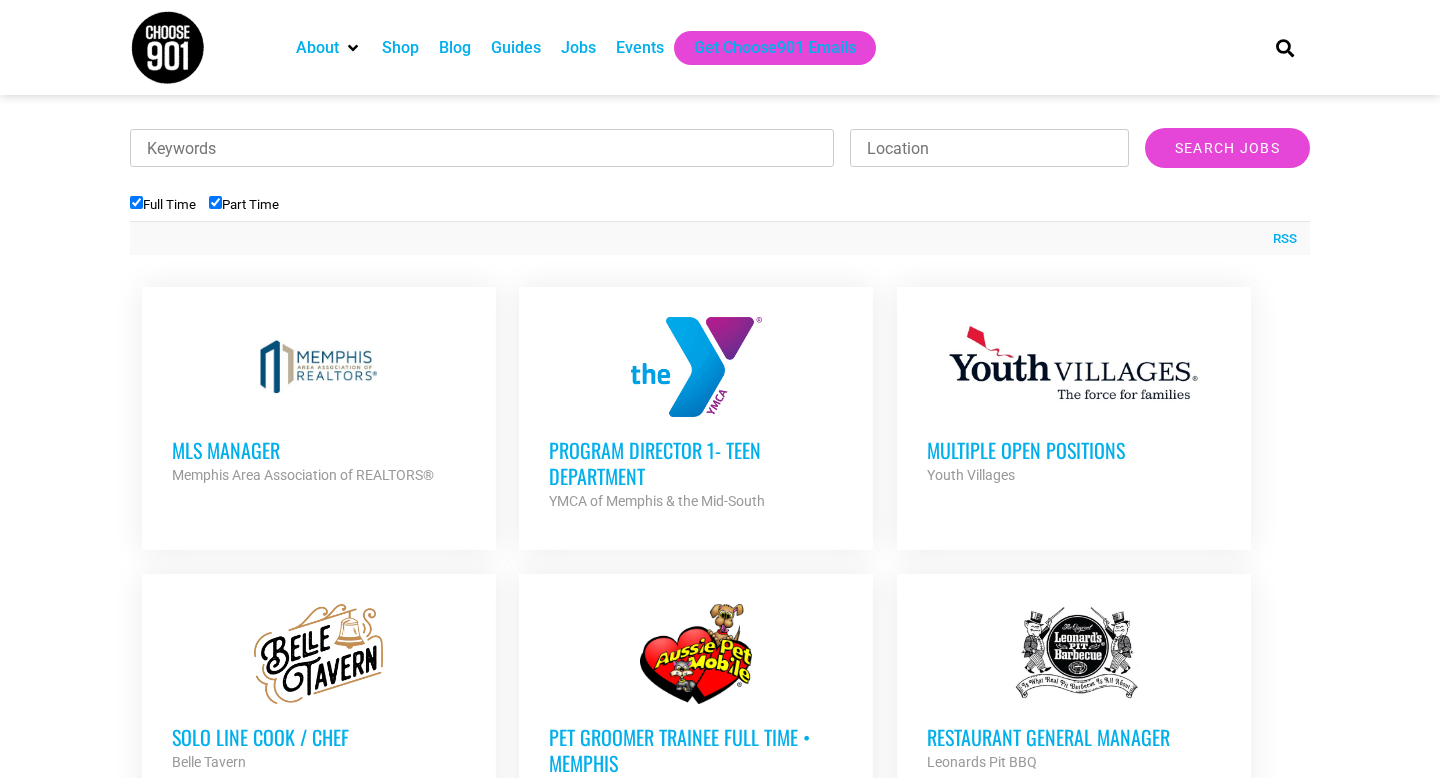 click on "Multiple Open Positions" at bounding box center [1074, 450] 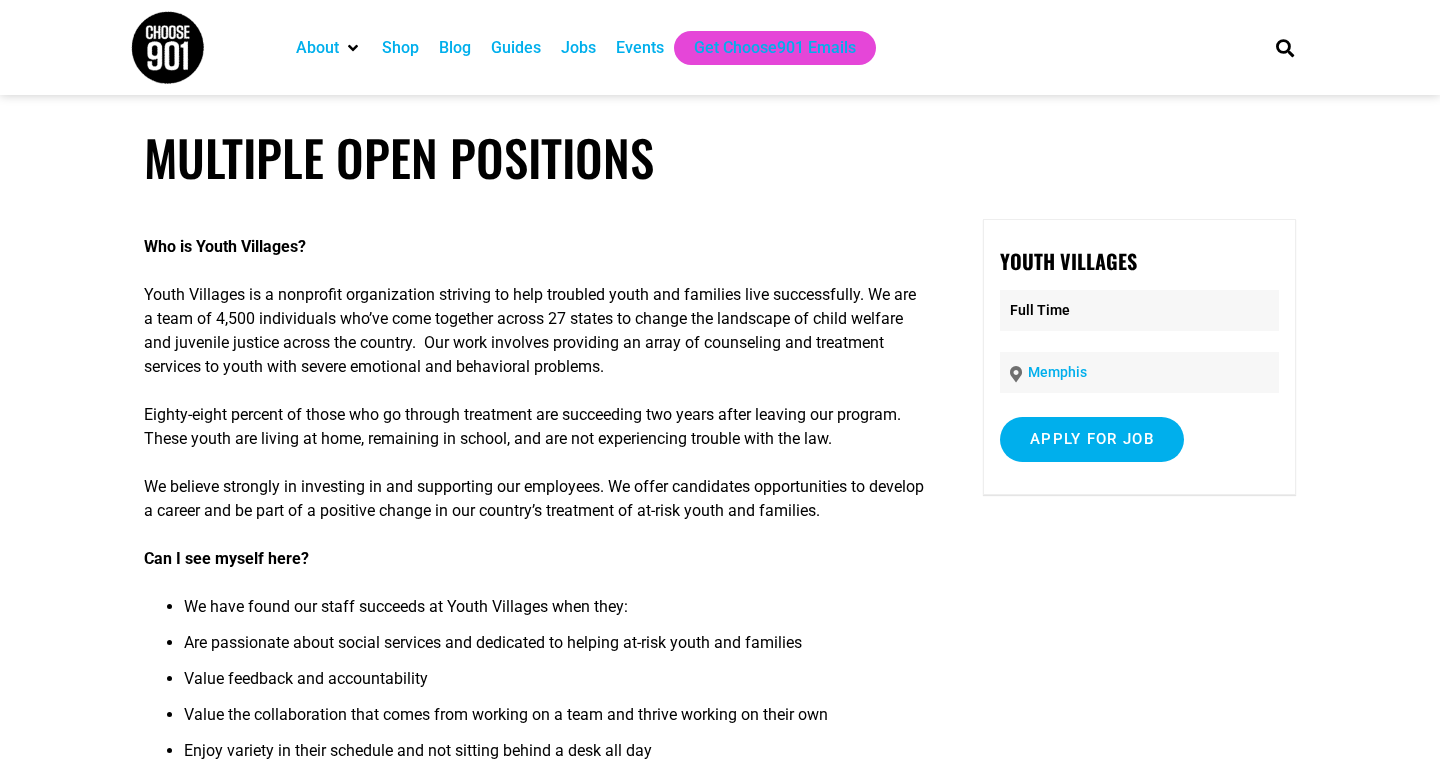 scroll, scrollTop: 0, scrollLeft: 0, axis: both 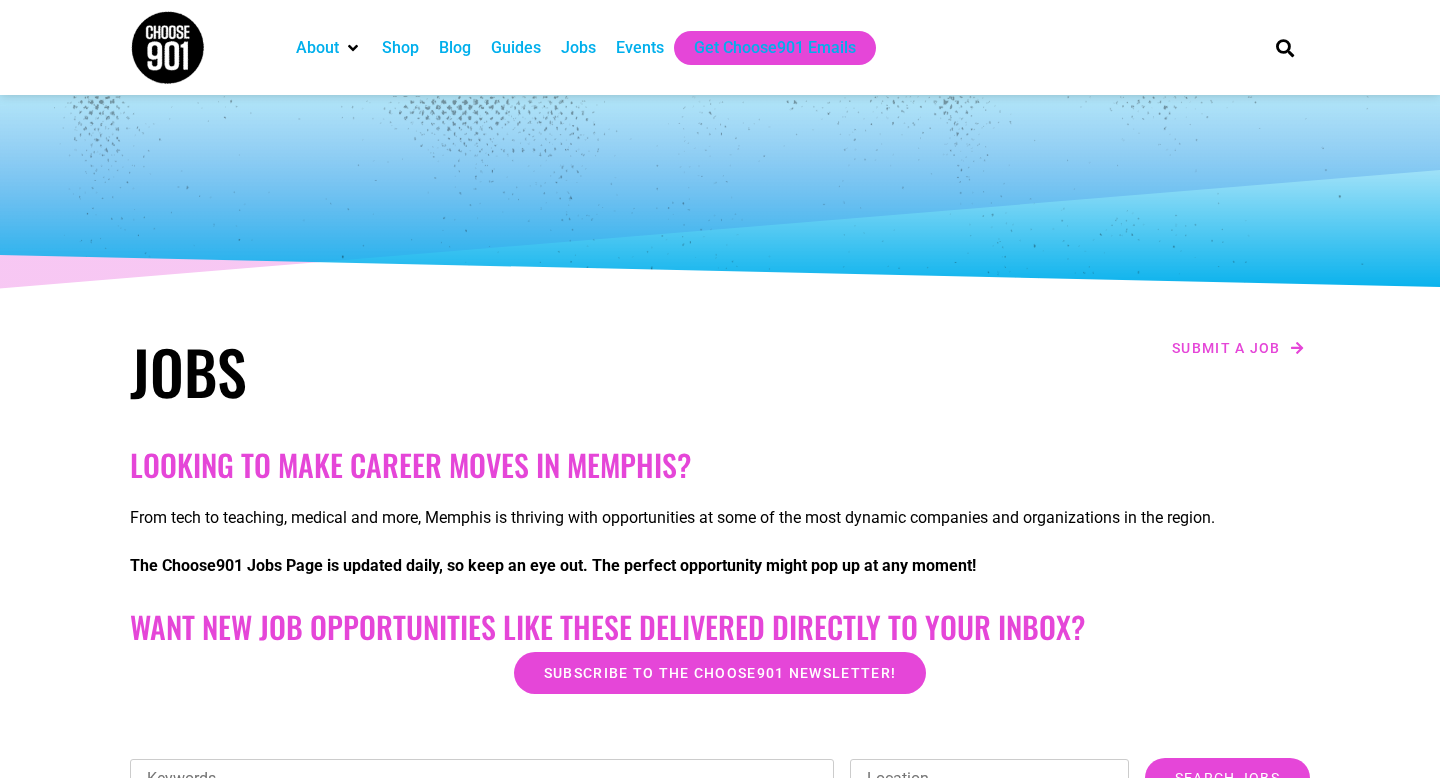 click on "Jobs" at bounding box center [578, 48] 